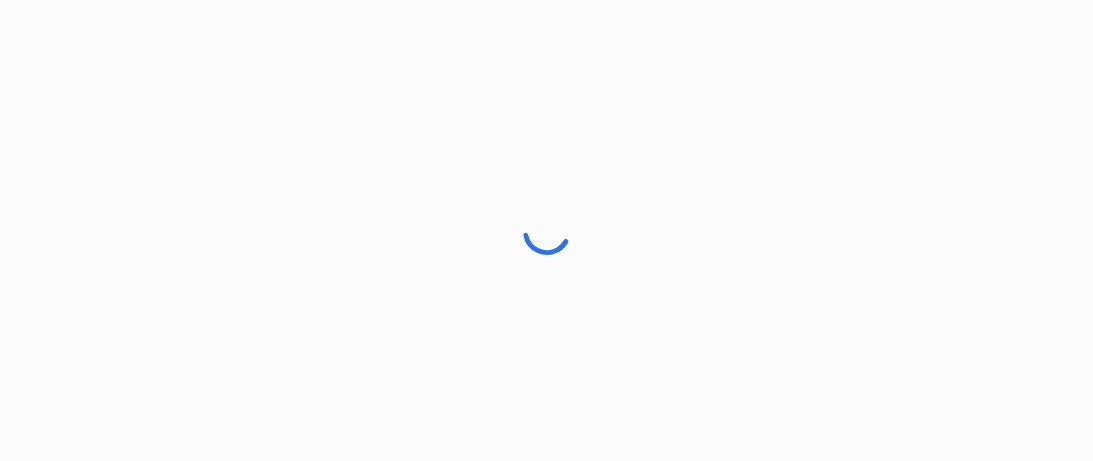 scroll, scrollTop: 0, scrollLeft: 0, axis: both 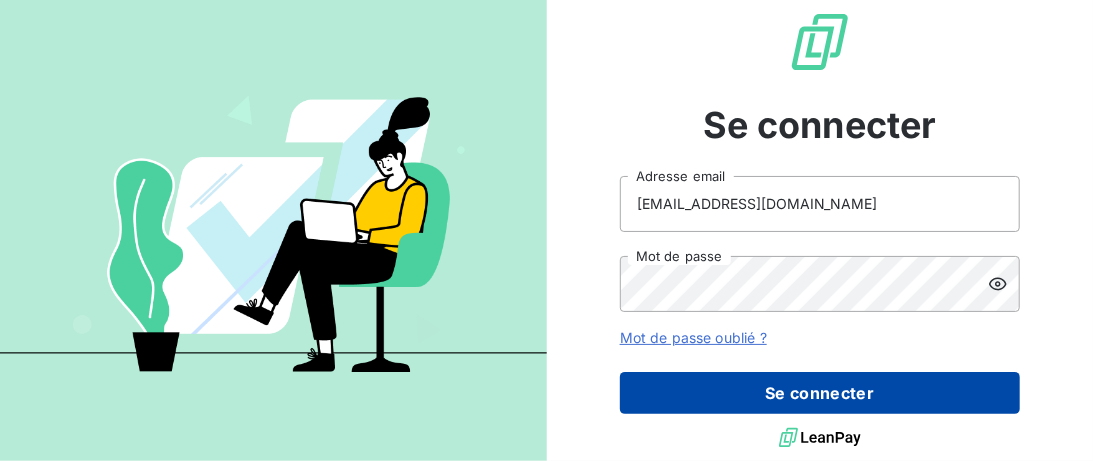 click on "Se connecter" at bounding box center (820, 393) 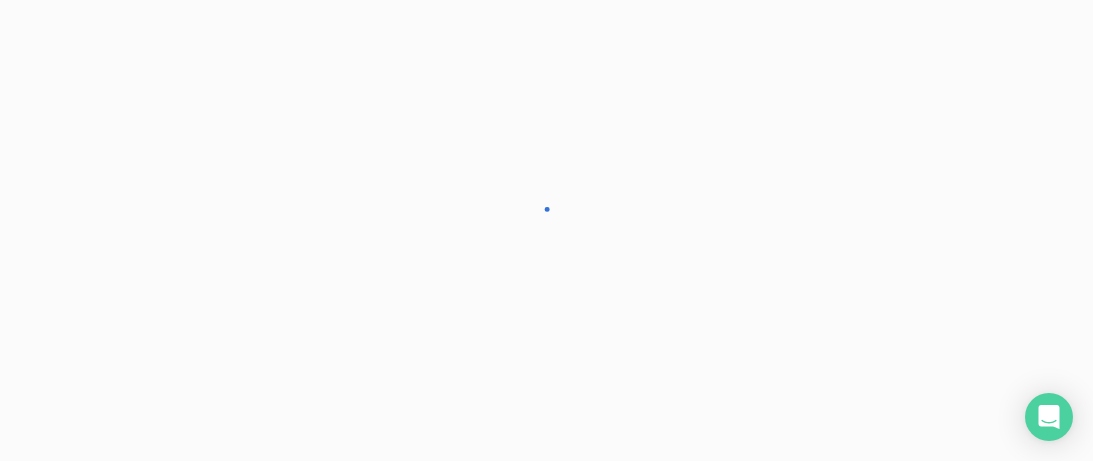 scroll, scrollTop: 0, scrollLeft: 0, axis: both 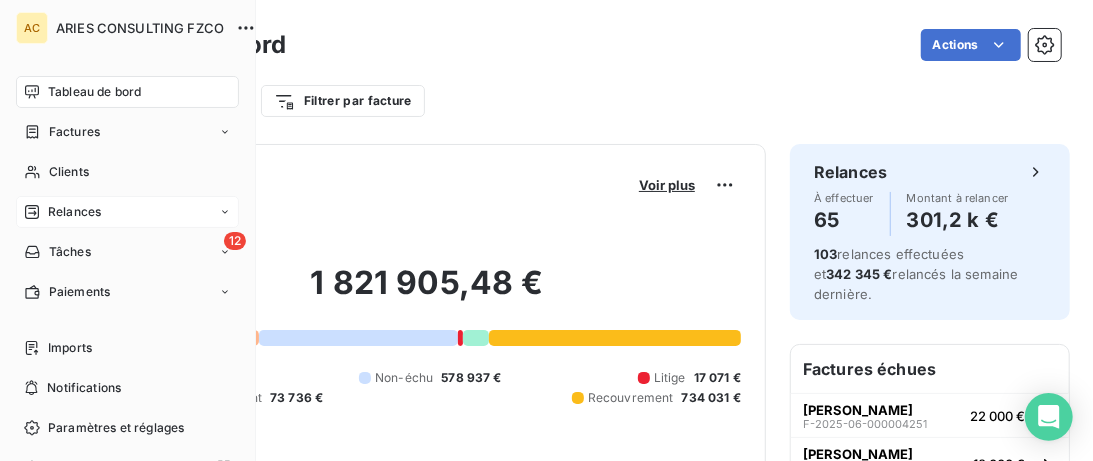click on "Relances" at bounding box center [74, 212] 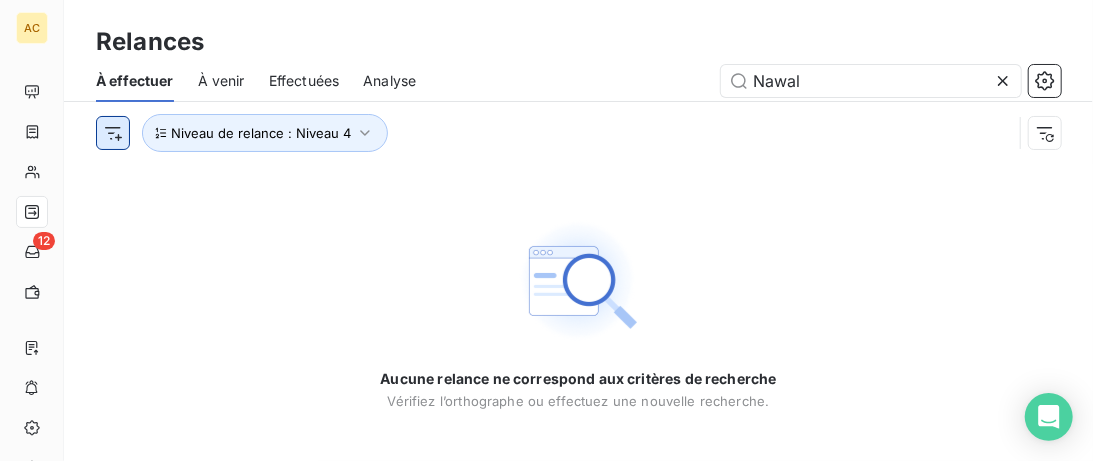 click on "AC 12 Relances À effectuer À venir Effectuées Analyse Nawal Niveau de relance  : Niveau 4  Aucune relance ne correspond aux critères de recherche Vérifiez l’orthographe ou effectuez une nouvelle recherche." at bounding box center [546, 230] 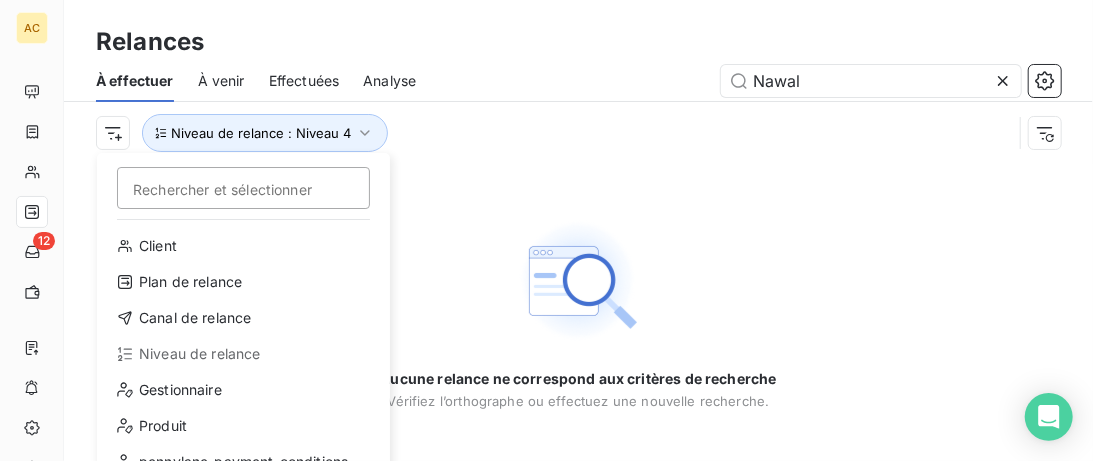 click on "AC 12 Relances À effectuer À venir Effectuées Analyse Nawal Rechercher et sélectionner Client Plan de relance Canal de relance Niveau de relance Gestionnaire Produit pennylane_payment_conditions Situation Admin Coach Closer Motif retard CA signé Accès Skool 2 CA facturation intégrale Types de dépenses / revenus Niveau de relance  : Niveau 4  Aucune relance ne correspond aux critères de recherche Vérifiez l’orthographe ou effectuez une nouvelle recherche." at bounding box center (546, 230) 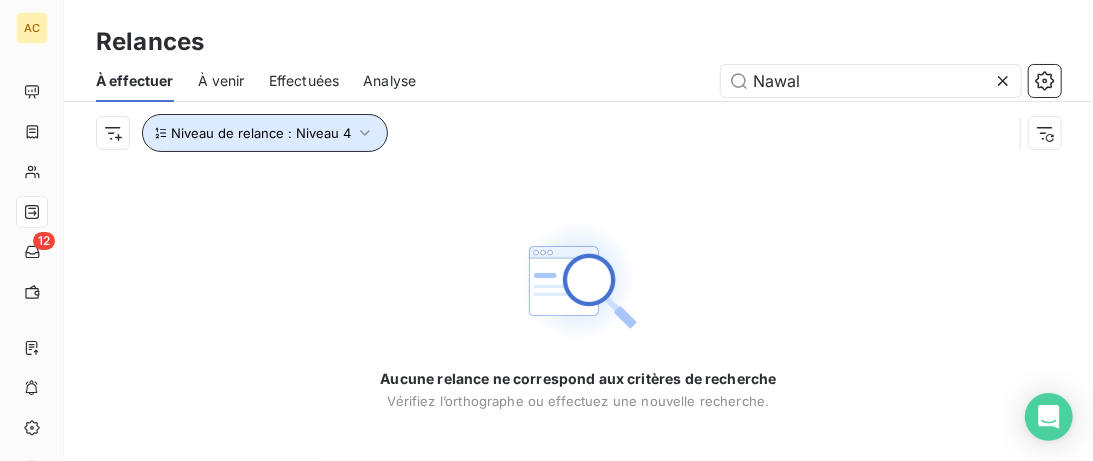 click 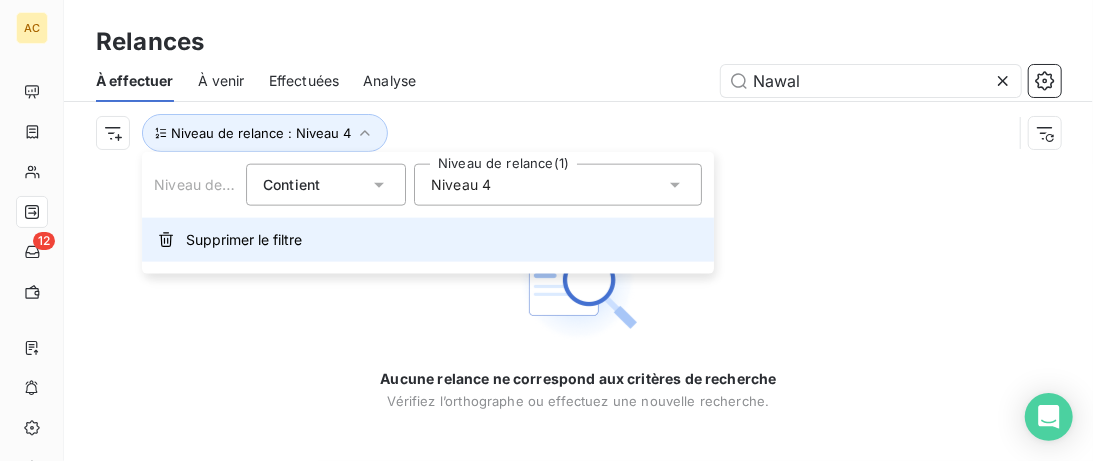 click on "Supprimer le filtre" at bounding box center (244, 240) 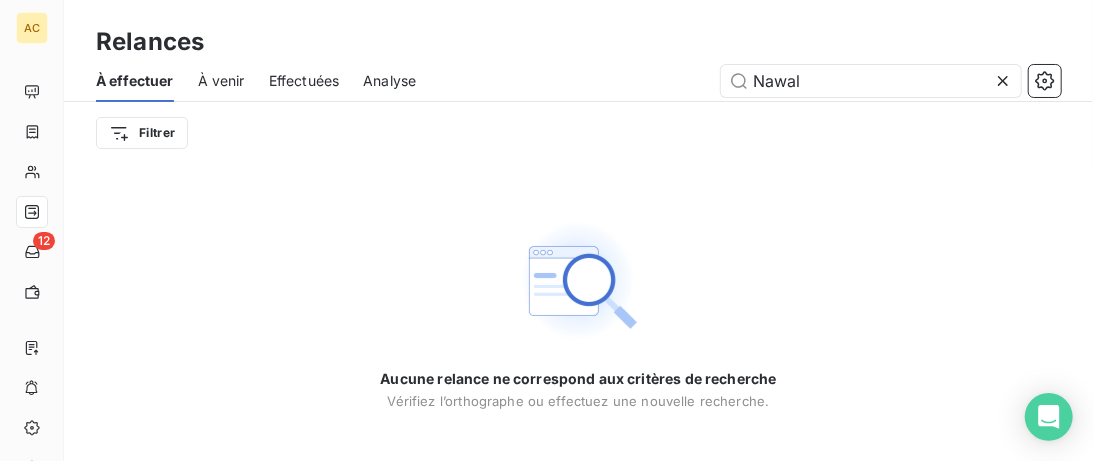 click on "À venir" at bounding box center [221, 81] 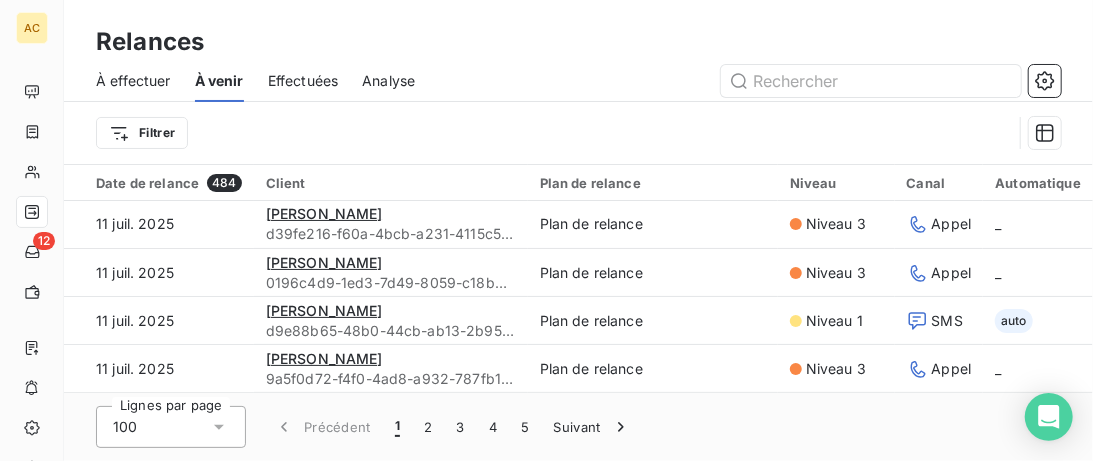 click on "Effectuées" at bounding box center (303, 81) 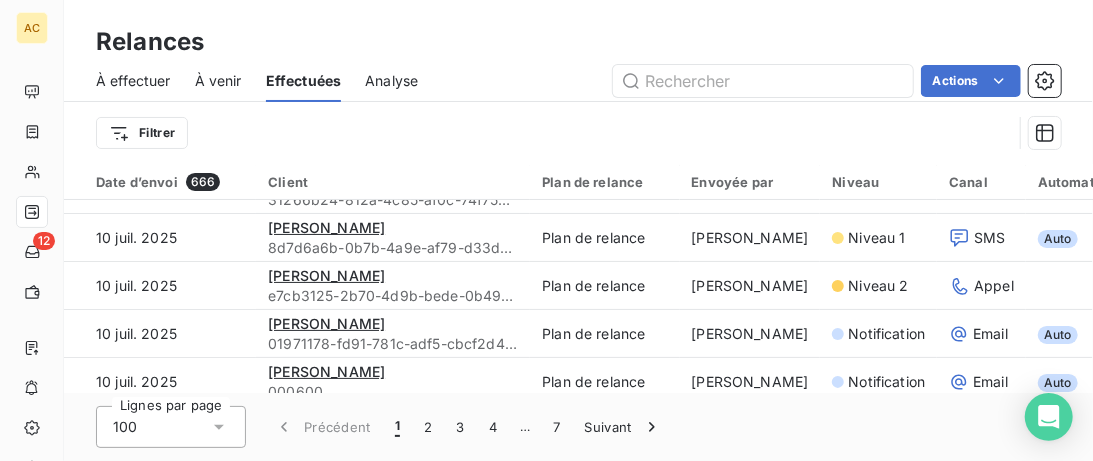 scroll, scrollTop: 0, scrollLeft: 0, axis: both 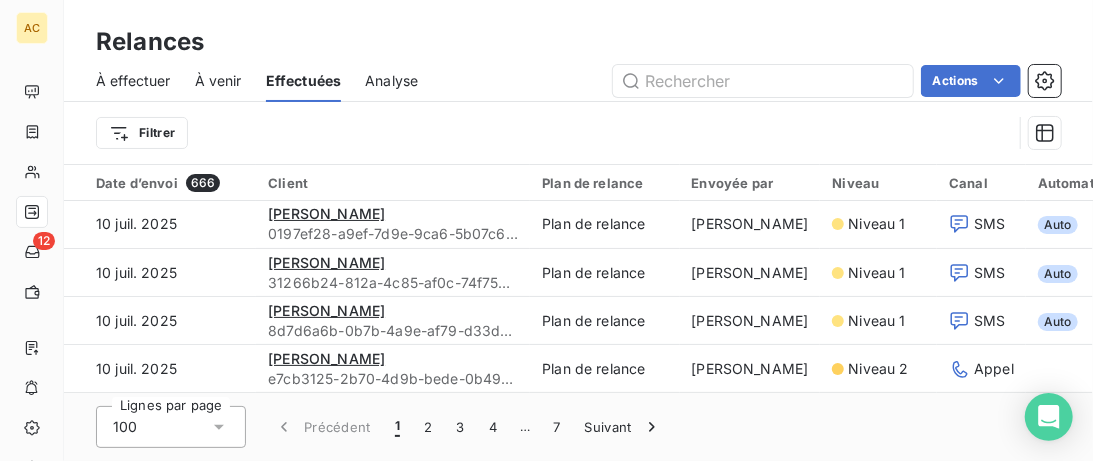 click on "Analyse" at bounding box center [391, 81] 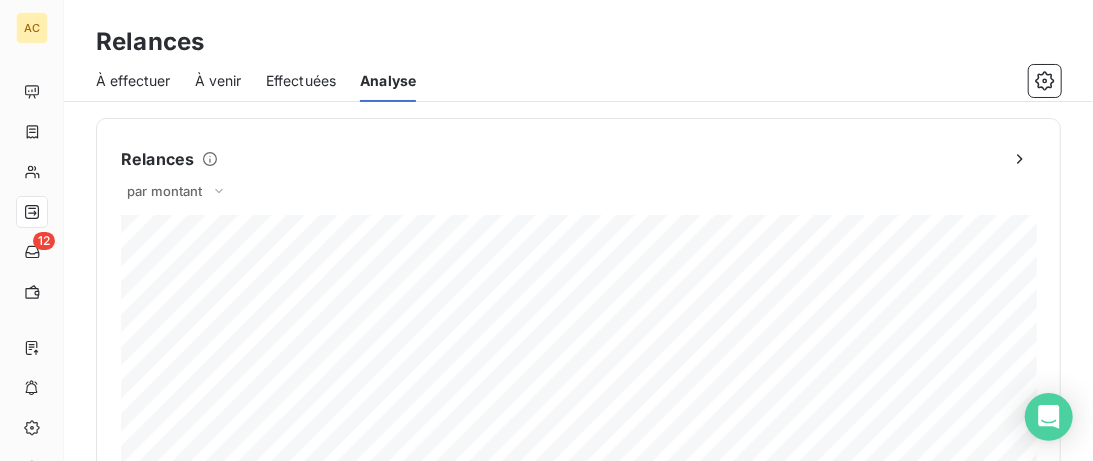 click on "À effectuer" at bounding box center [133, 81] 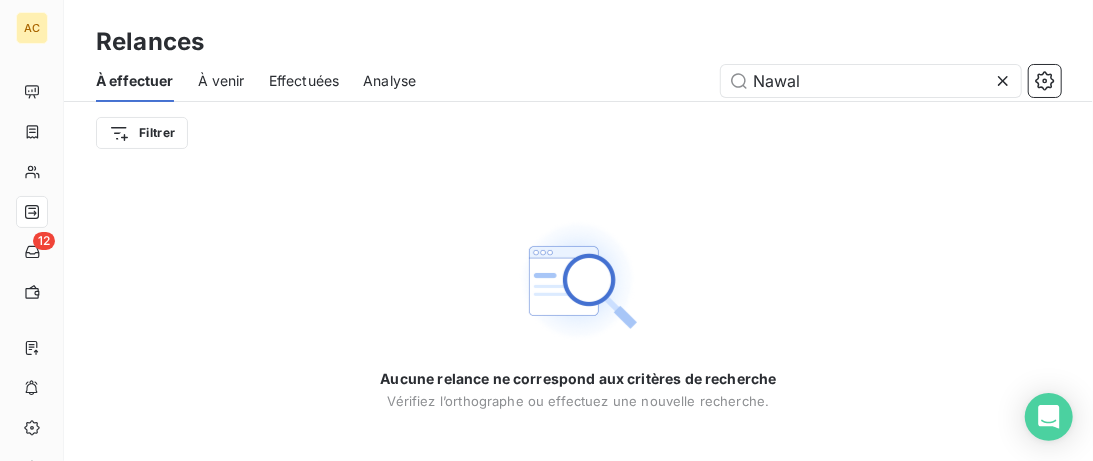 click 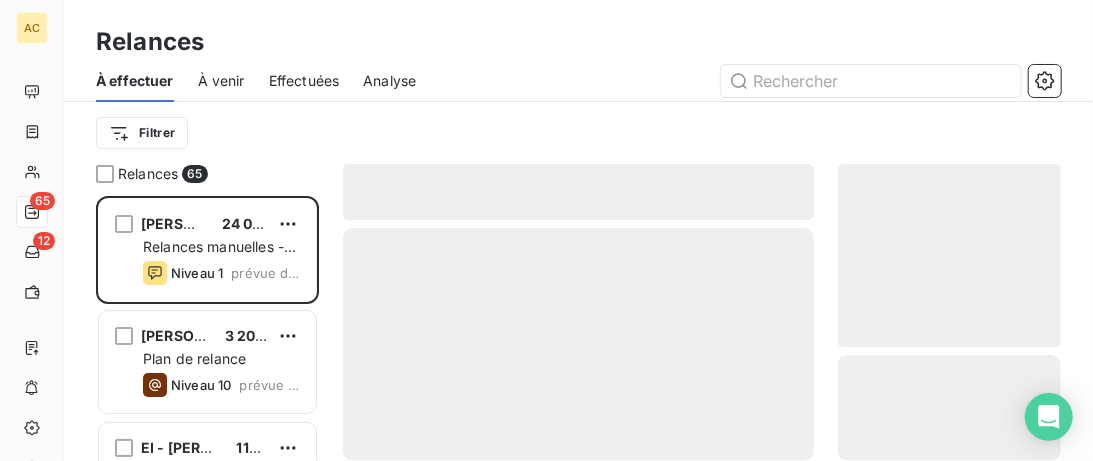 scroll, scrollTop: 1, scrollLeft: 1, axis: both 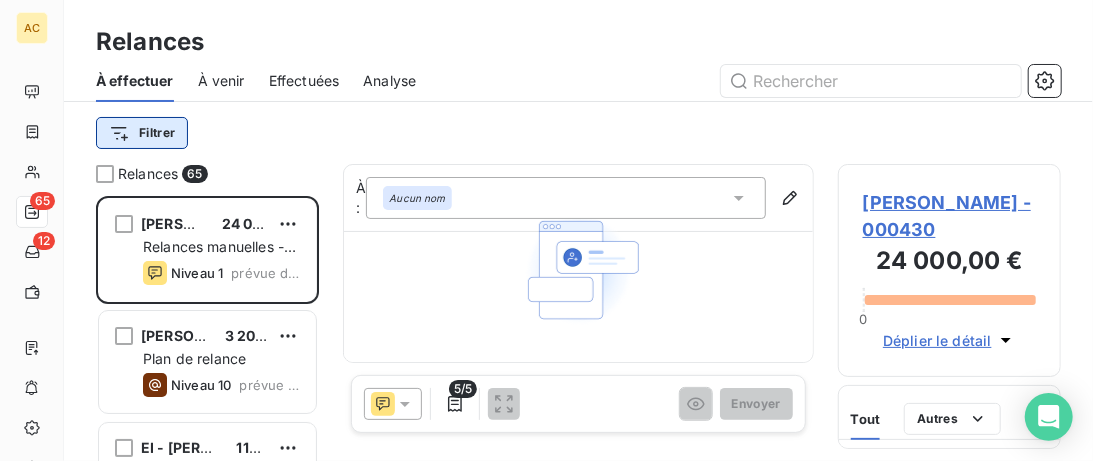 click on "AC 65 12 Relances À effectuer À venir Effectuées Analyse Filtrer Relances 65 Guillaume Francis Cooremans 24 000,00 € Relances manuelles - Script spécifiques Niveau 1 prévue depuis 244 jours Ana LIGOUT 3 200,00 € Plan de relance Niveau 10 prévue depuis 53 jours EI - Cech Wesley 115,00 € Relances manuelles - Script spécifiques Niveau 1 prévue depuis 38 jours Damien Mastelli 10 800,00 CHF Plan de relance Niveau 10 prévue depuis 15 jours À : Aucun nom Aucun numéro de téléphone renseigné pour le contact Modifier le contact pour accéder à la relance Modifier le contact 5/5 Envoyer Guillaume Francis Cooremans - 000430 24 000,00 € 0 Déplier le détail Tout Relances Commentaires Portail client Tout Autres Ajouter un commentaire ﻿ Sophia Bertolotti 16 juin 2025, 16:53 Ne pas relancer -> Fabrice s'en occupe Sophia Bertolotti 1 juin 2025, 02:00 28 juil. 2024 Facture  : 0001771 Paiement reçu 2 400,00 € 28 juin 2024 Facture  : 0001450 Paiement reçu 2 400,00 €" at bounding box center [546, 230] 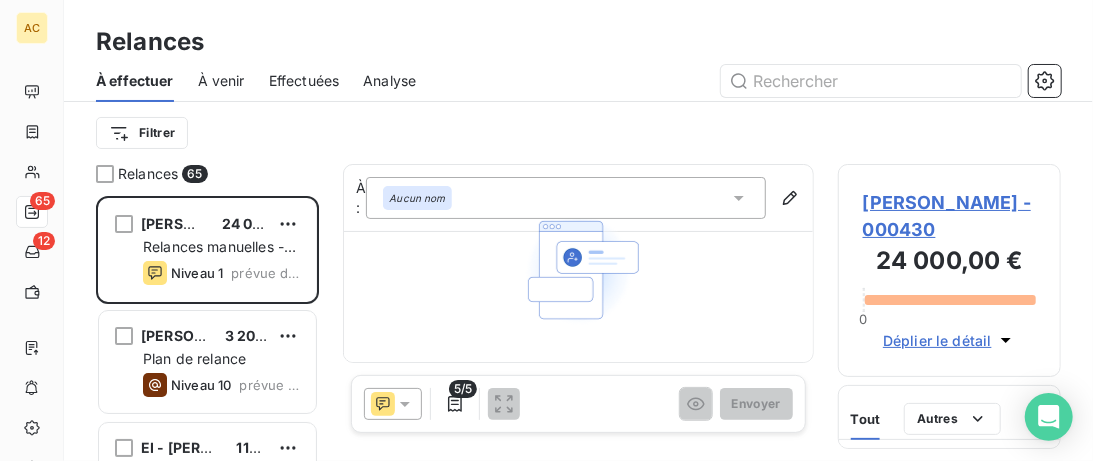 scroll, scrollTop: 1, scrollLeft: 1, axis: both 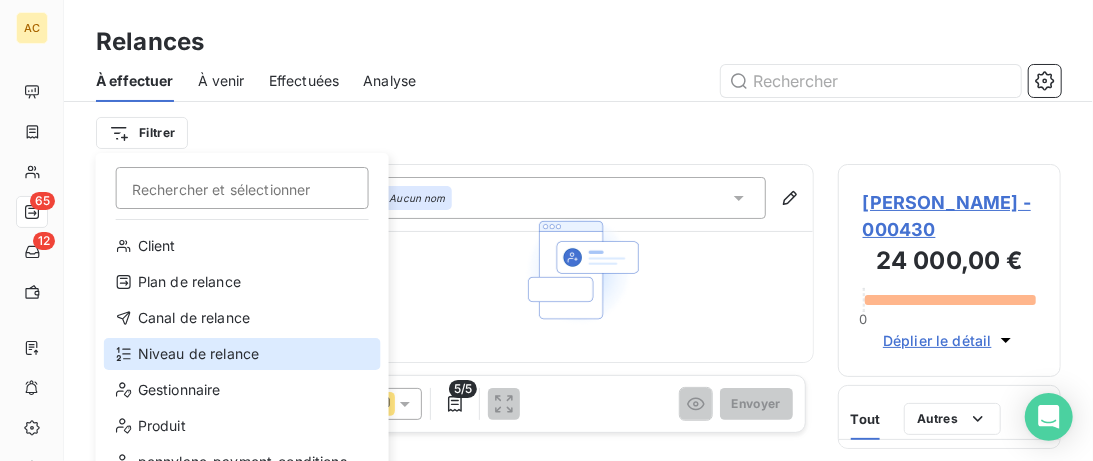 click on "Niveau de relance" at bounding box center [242, 354] 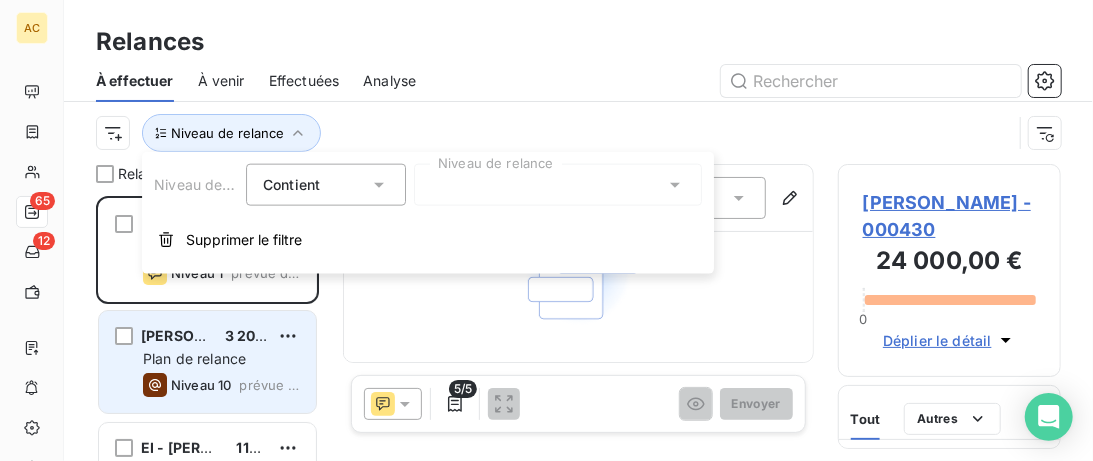 scroll, scrollTop: 1, scrollLeft: 1, axis: both 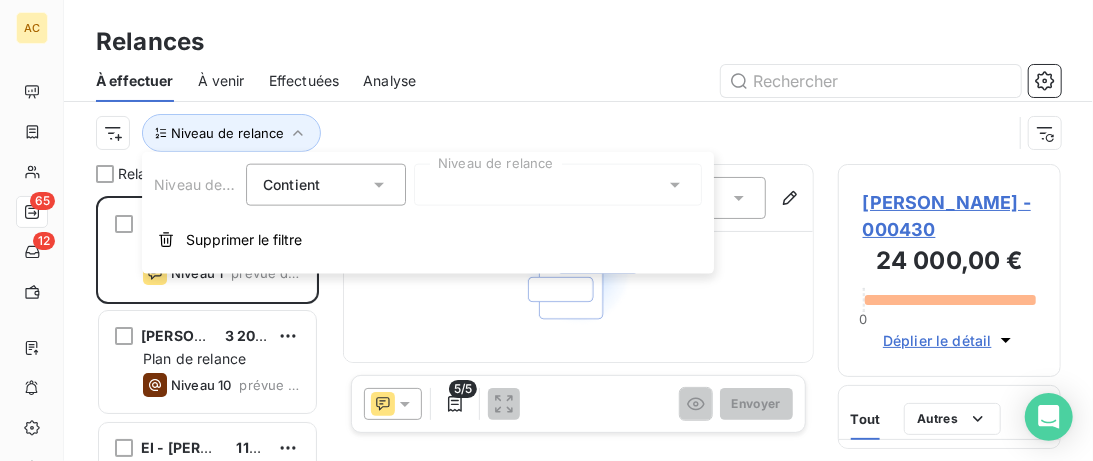 click 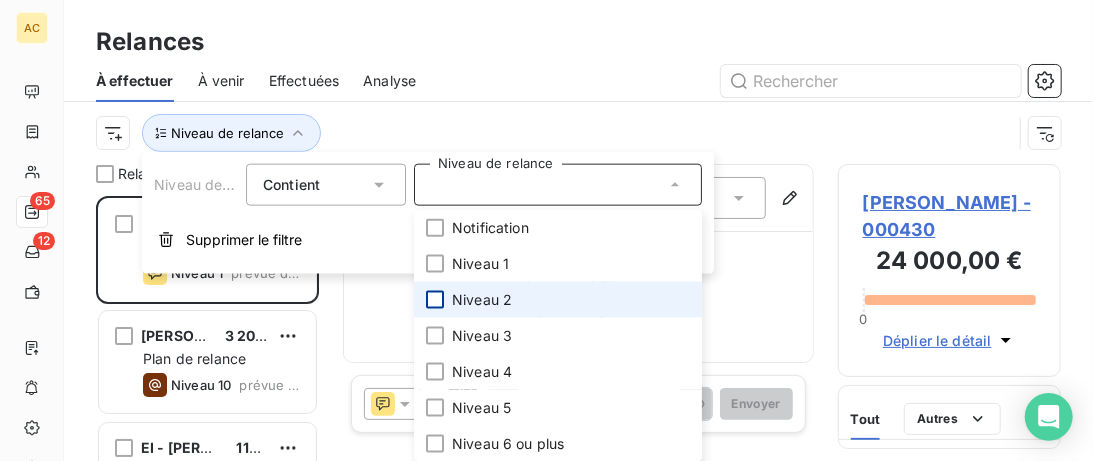 click at bounding box center [435, 300] 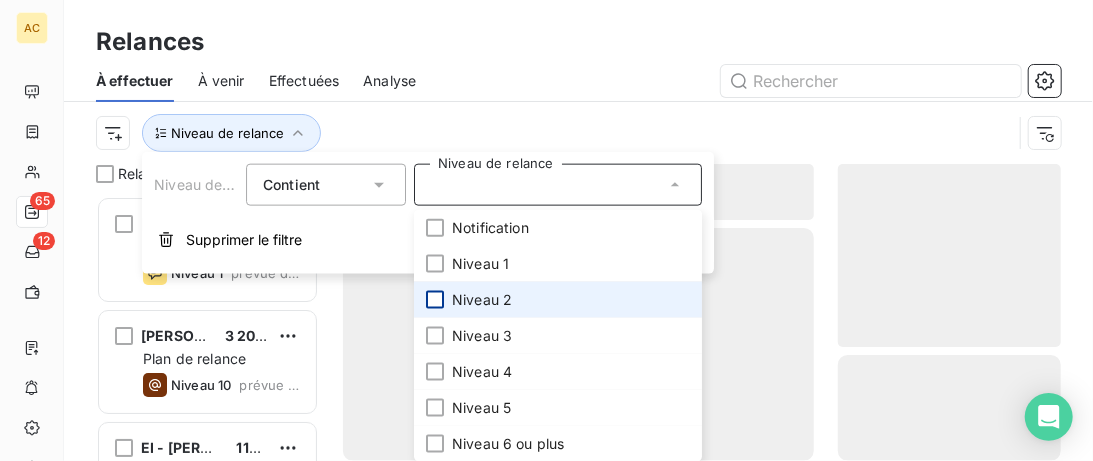 scroll, scrollTop: 1, scrollLeft: 1, axis: both 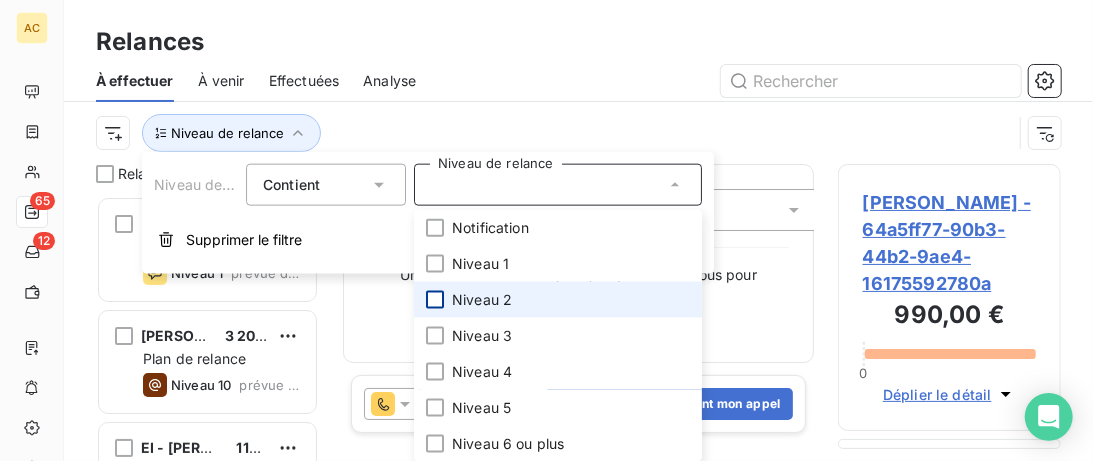 click at bounding box center (435, 300) 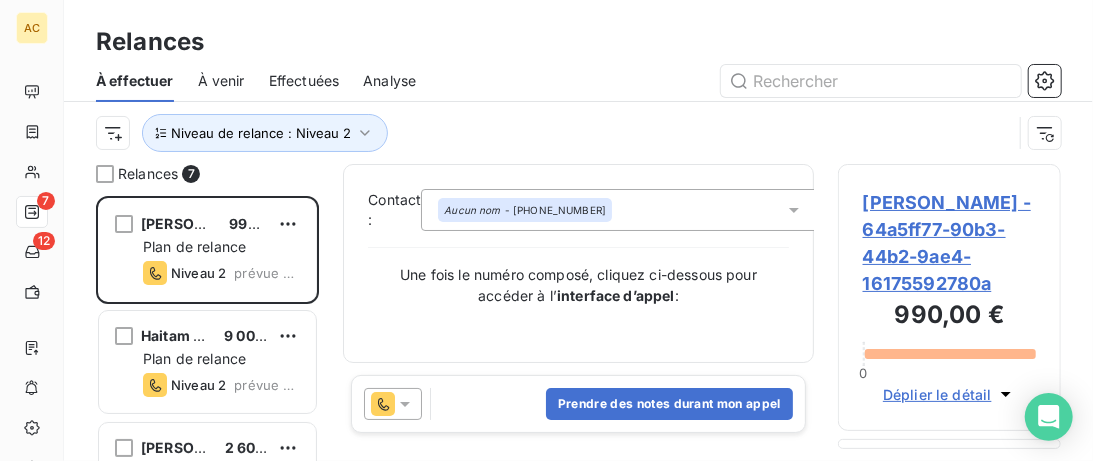 click on "Niveau de relance  : Niveau 2" at bounding box center [578, 133] 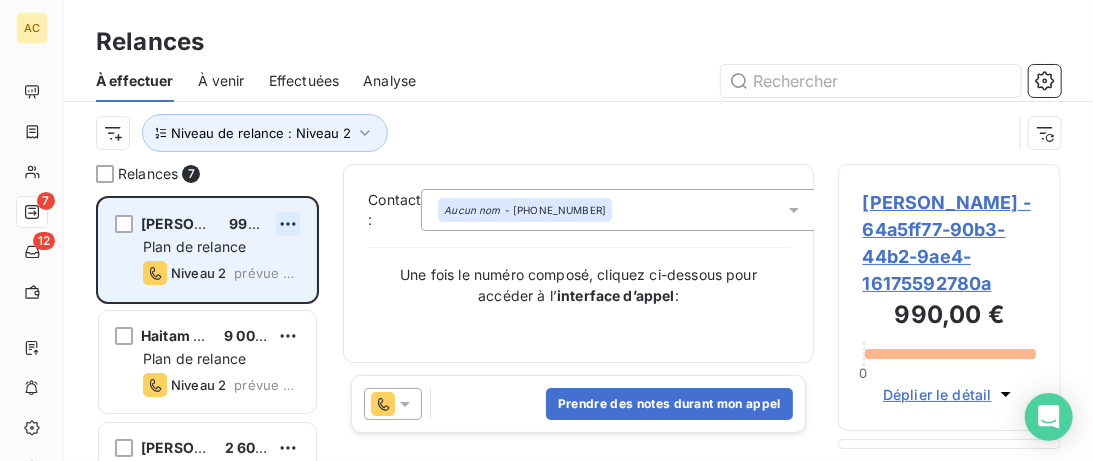 click on "AC 7 12 Relances À effectuer À venir Effectuées Analyse Niveau de relance  : Niveau 2  Relances 7 Giada BUONAFEDE 990,00 € Plan de relance Niveau 2 prévue depuis 2 jours Haitam Mennana 9 000,00 € Plan de relance Niveau 2 prévue depuis 2 jours Fabrice Hutsebaut 2 600,00 € Plan de relance Niveau 2 prévue depuis hier Mohamed Talbi 800,00 € Plan de relance Niveau 2 prévue aujourd’hui Drif ZAID 800,00 € Plan de relance Niveau 2 prévue aujourd’hui Julie Vogt 1 180,00 € Plan de relance Niveau 2 prévue aujourd’hui Eric ANDY 1 415,00 € Plan de relance Niveau 2 prévue aujourd’hui Contact : Aucun nom   - +596 696 52 07 90 Une fois le numéro composé, cliquez ci-dessous pour accéder à l’ interface d’appel  : Prendre des notes durant mon appel Giada BUONAFEDE - 64a5ff77-90b3-44b2-9ae4-16175592780a 990,00 € 0 Déplier le détail Tout Relances Commentaires Portail client Tout Autres Ajouter un commentaire ﻿ SMS 1 juil. 2025, 11:42 Niveau 1 Email Facture" at bounding box center [546, 230] 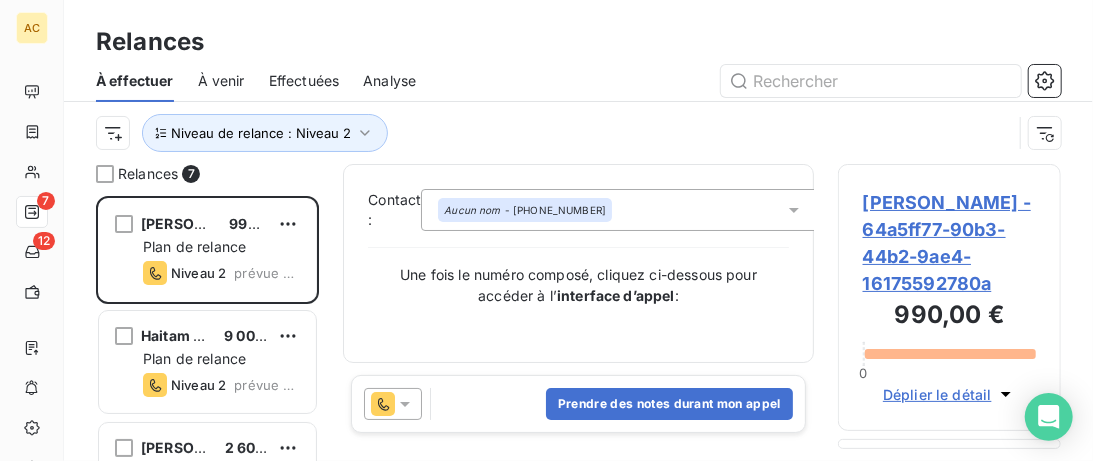 click on "AC 7 12 Relances À effectuer À venir Effectuées Analyse Niveau de relance  : Niveau 2  Relances 7 Giada BUONAFEDE 990,00 € Plan de relance Niveau 2 prévue depuis 2 jours Haitam Mennana 9 000,00 € Plan de relance Niveau 2 prévue depuis 2 jours Fabrice Hutsebaut 2 600,00 € Plan de relance Niveau 2 prévue depuis hier Mohamed Talbi 800,00 € Plan de relance Niveau 2 prévue aujourd’hui Drif ZAID 800,00 € Plan de relance Niveau 2 prévue aujourd’hui Julie Vogt 1 180,00 € Plan de relance Niveau 2 prévue aujourd’hui Eric ANDY 1 415,00 € Plan de relance Niveau 2 prévue aujourd’hui Contact : Aucun nom   - +596 696 52 07 90 Une fois le numéro composé, cliquez ci-dessous pour accéder à l’ interface d’appel  : Prendre des notes durant mon appel Giada BUONAFEDE - 64a5ff77-90b3-44b2-9ae4-16175592780a 990,00 € 0 Déplier le détail Tout Relances Commentaires Portail client Tout Autres Ajouter un commentaire ﻿ SMS 1 juil. 2025, 11:42 Niveau 1 Email Facture" at bounding box center [546, 230] 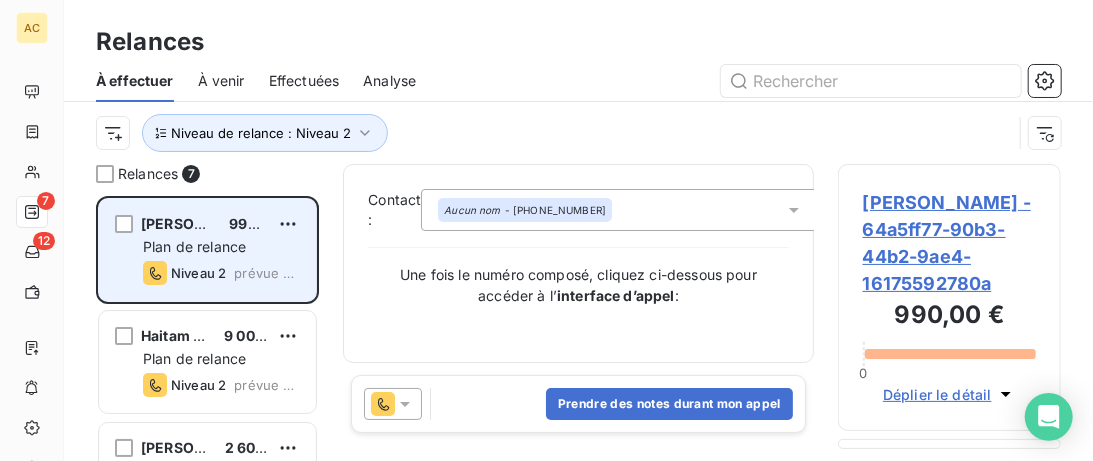 drag, startPoint x: 267, startPoint y: 246, endPoint x: 289, endPoint y: 241, distance: 22.561028 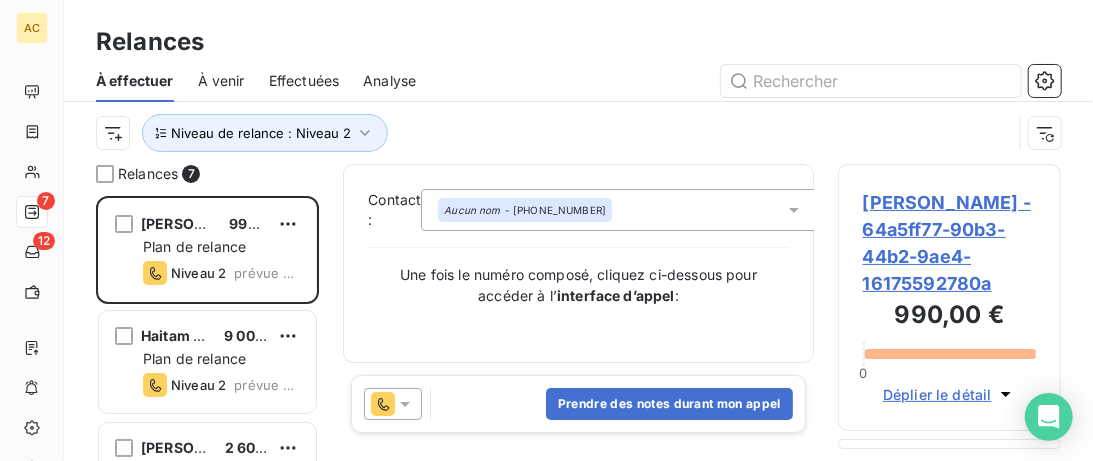 click on "Déplier le détail" at bounding box center [937, 394] 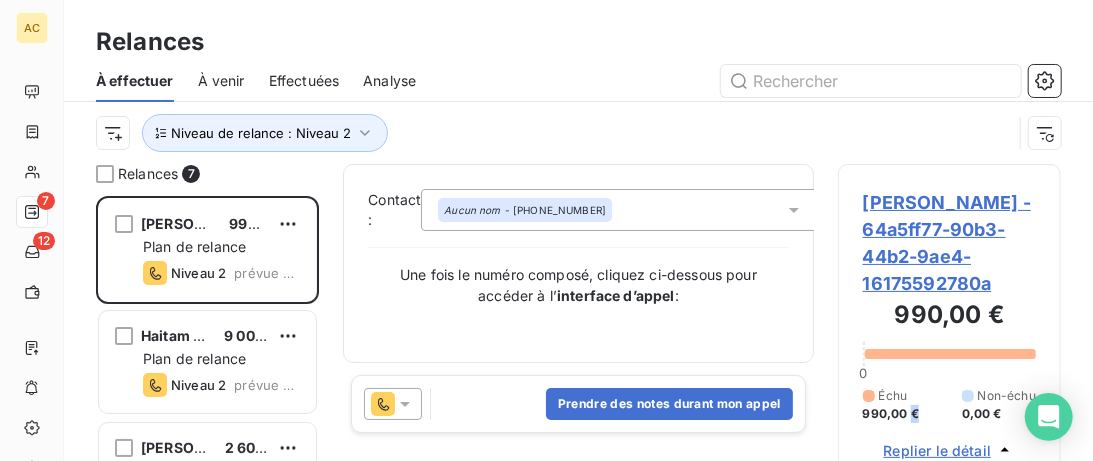 click on "Échu 990,00 € Non-échu 0,00 €" at bounding box center (949, 405) 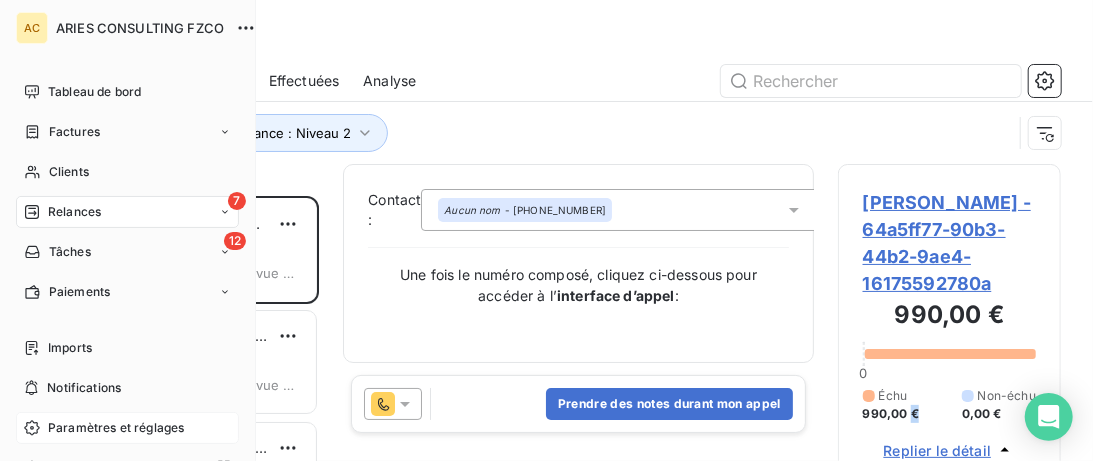 click 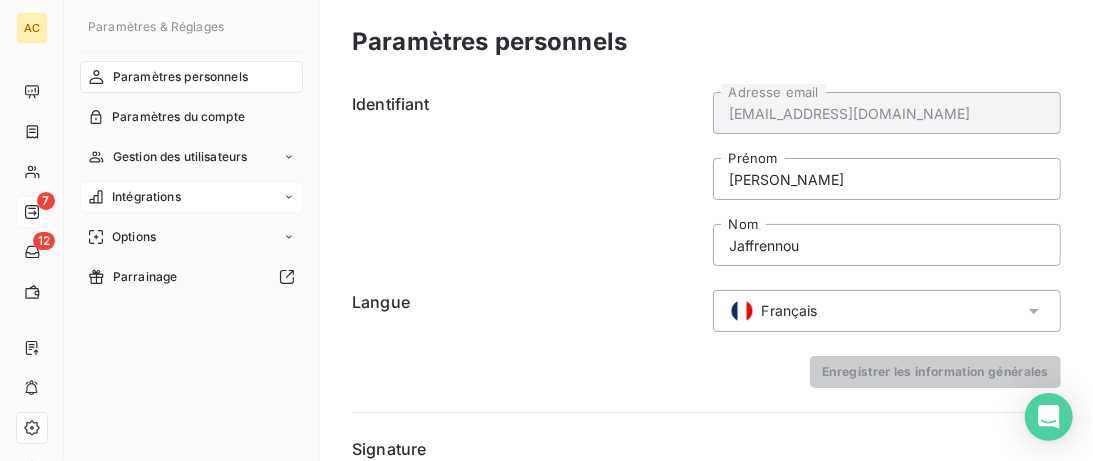 click on "Intégrations" at bounding box center [191, 197] 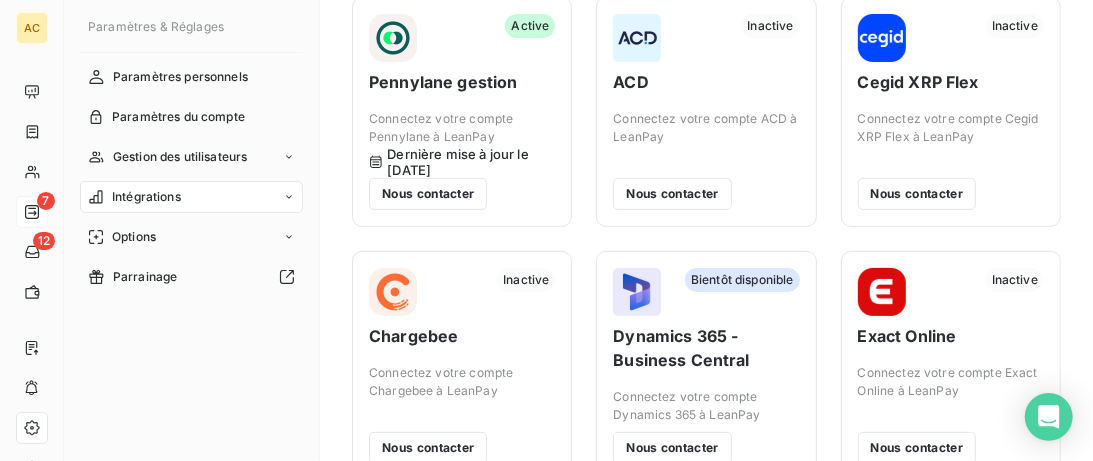 scroll, scrollTop: 0, scrollLeft: 0, axis: both 